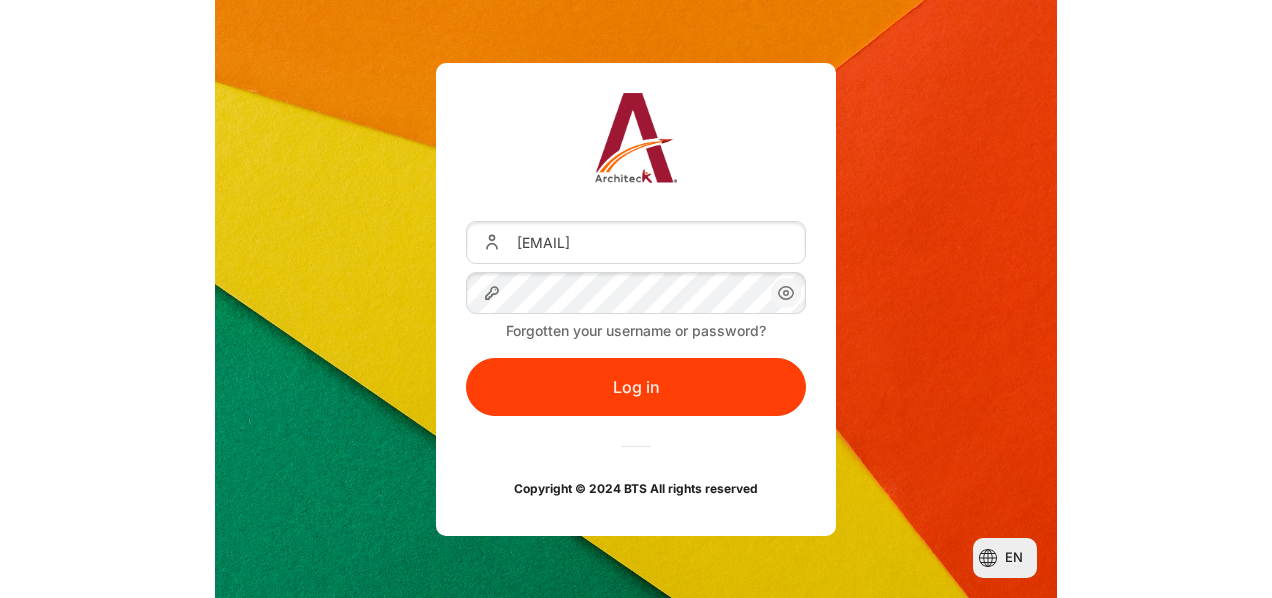 scroll, scrollTop: 0, scrollLeft: 0, axis: both 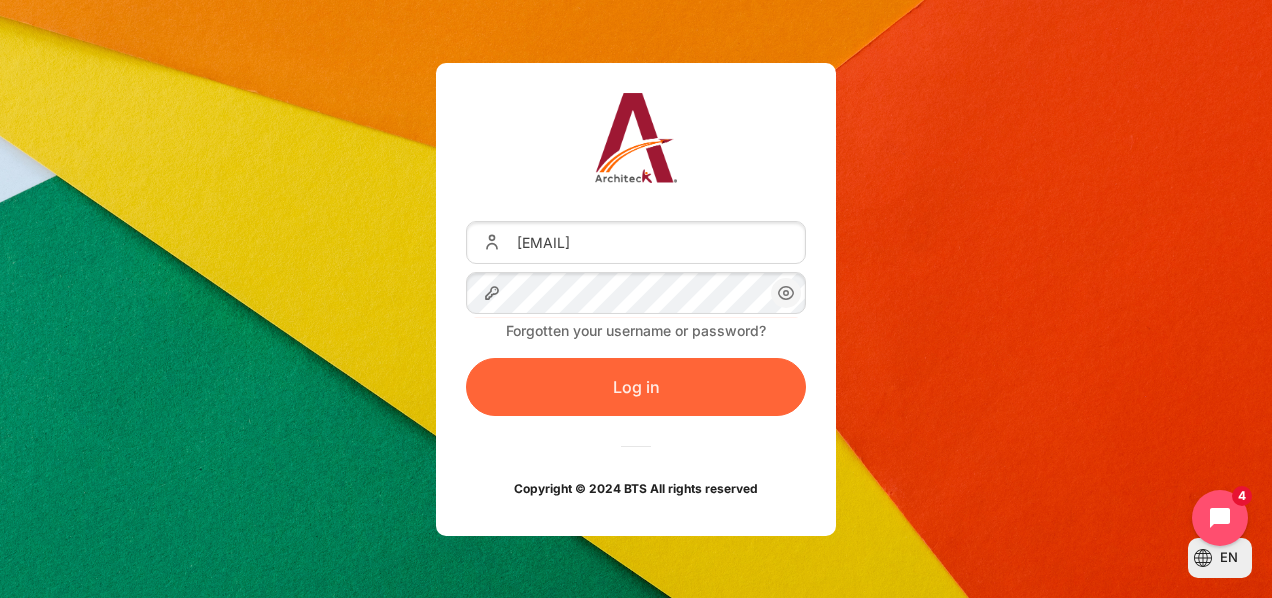 click on "Log in" at bounding box center (636, 387) 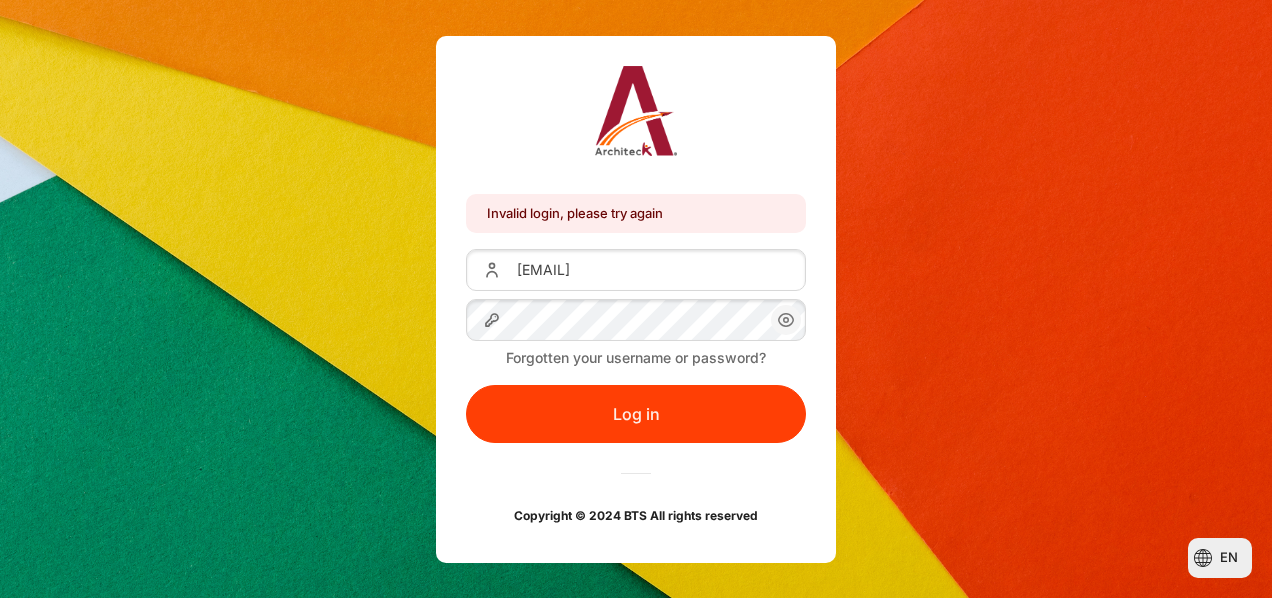 scroll, scrollTop: 0, scrollLeft: 0, axis: both 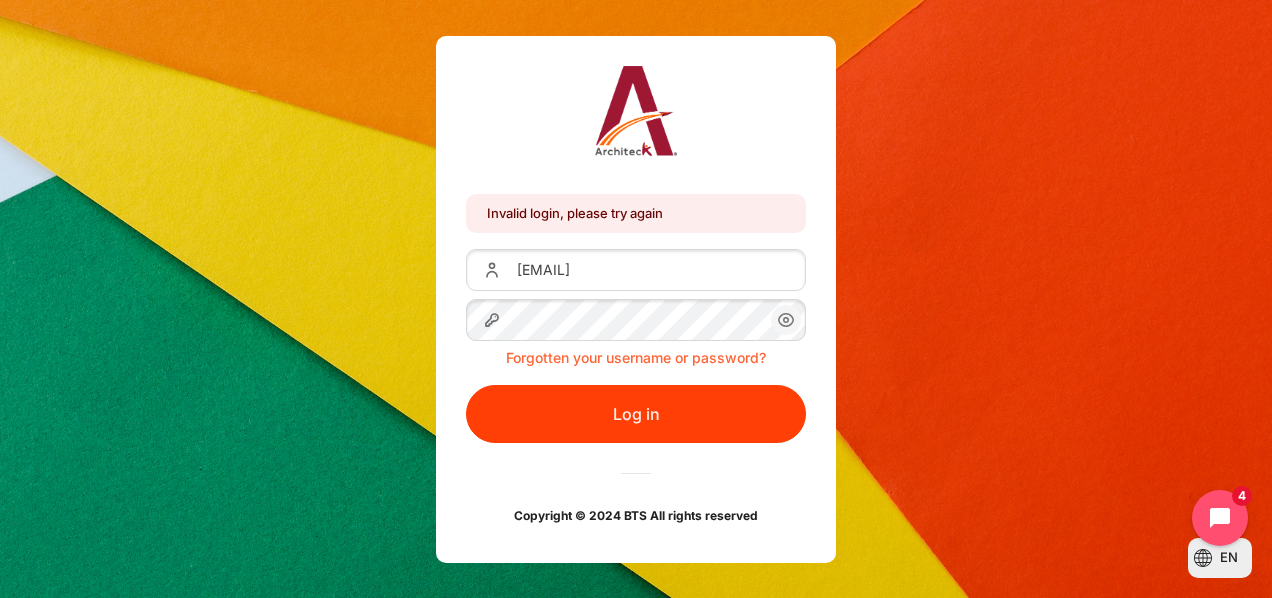 click on "Forgotten your username or password?" at bounding box center [636, 357] 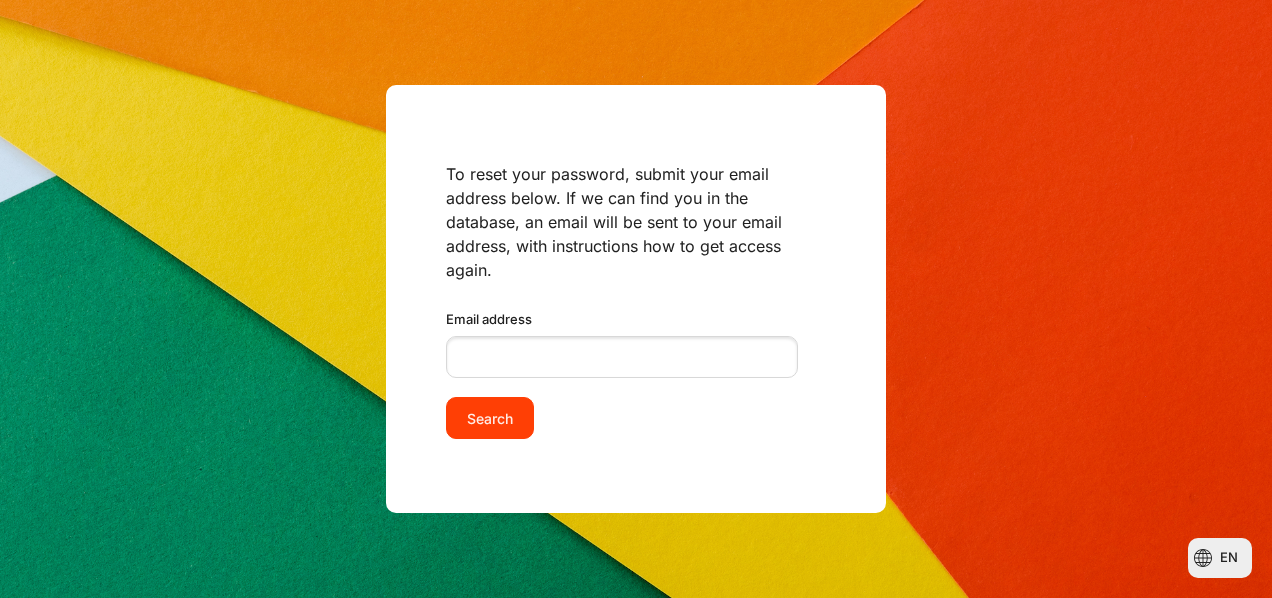 scroll, scrollTop: 0, scrollLeft: 0, axis: both 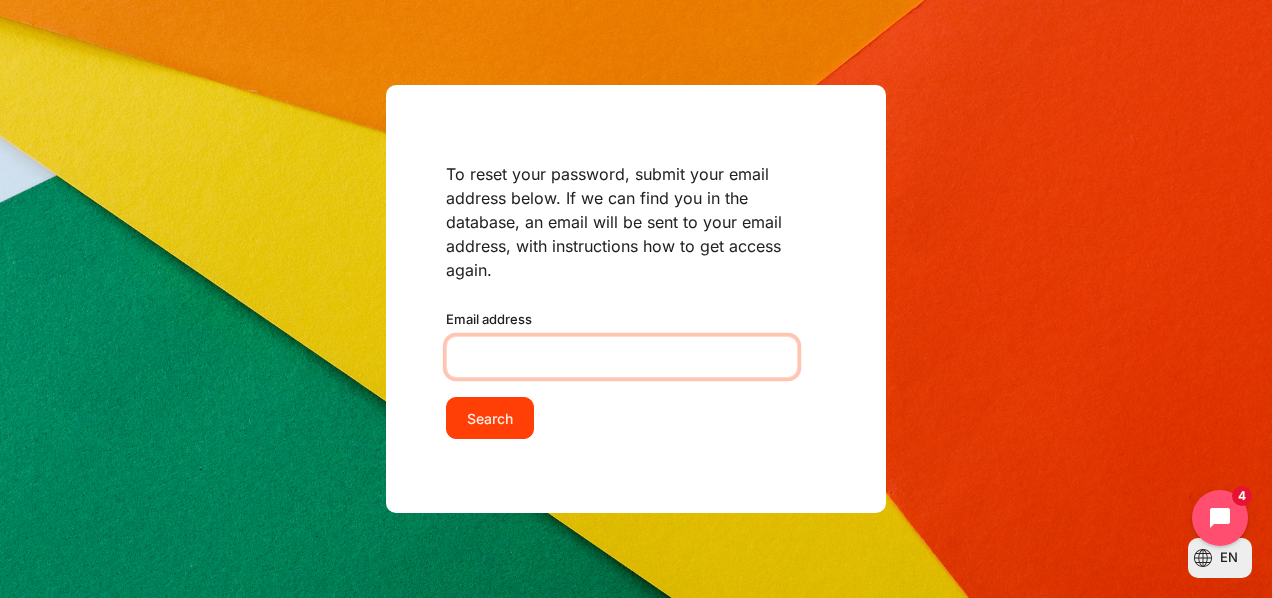 click on "Email address" at bounding box center [622, 357] 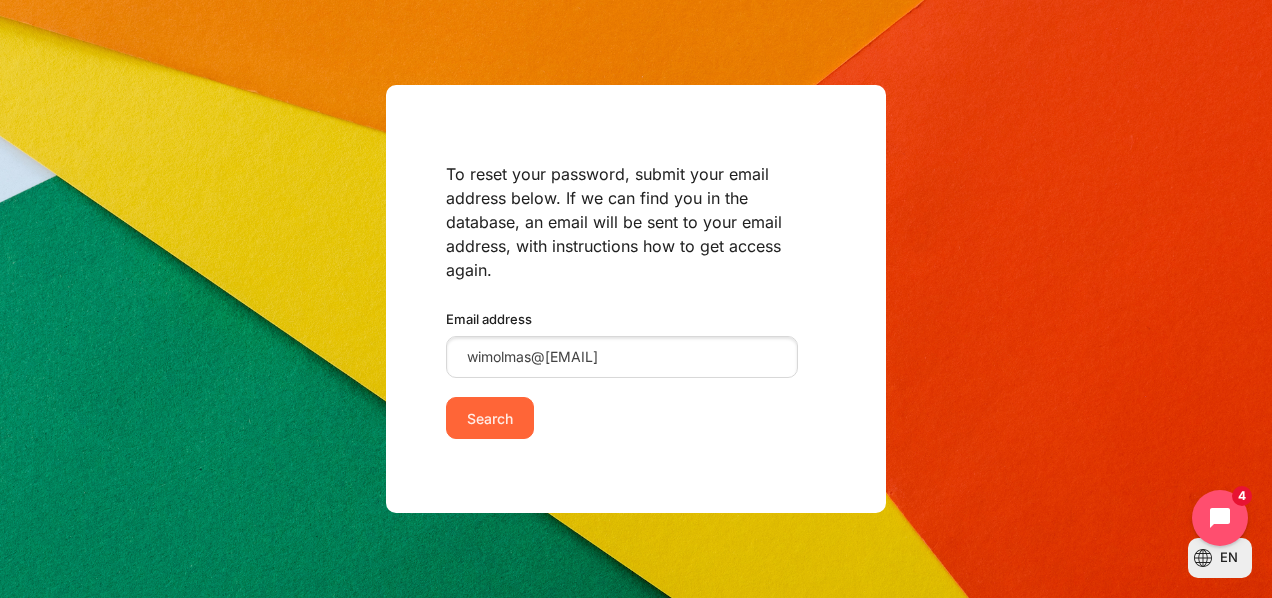 click on "Search" at bounding box center (490, 418) 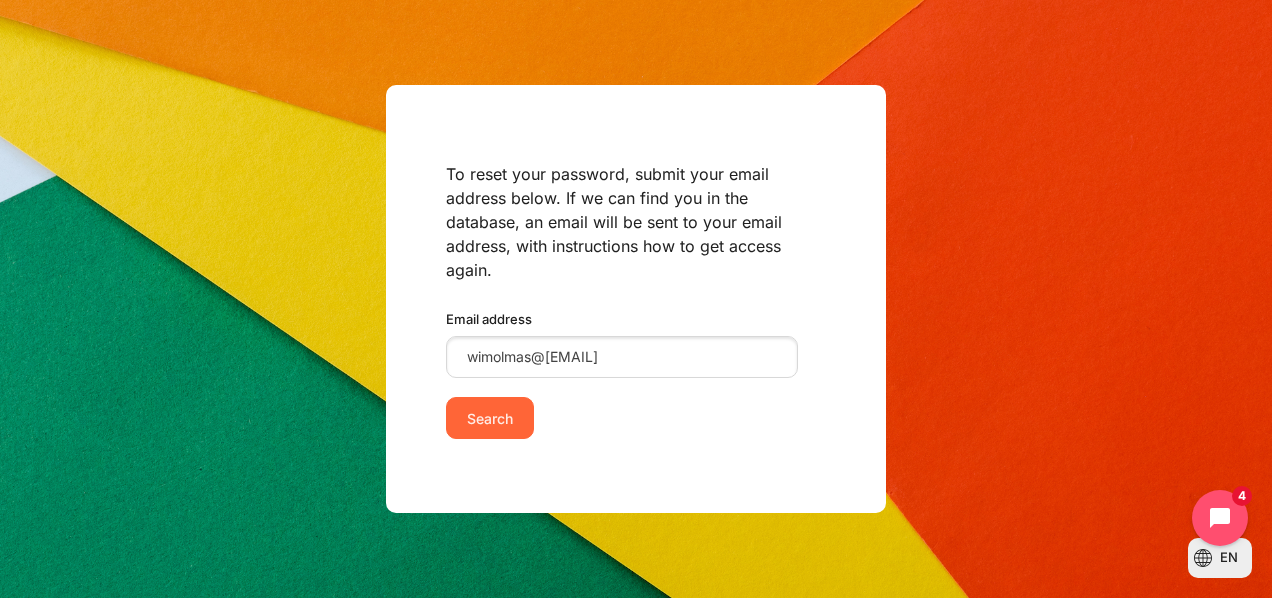 click on "Search" at bounding box center (490, 418) 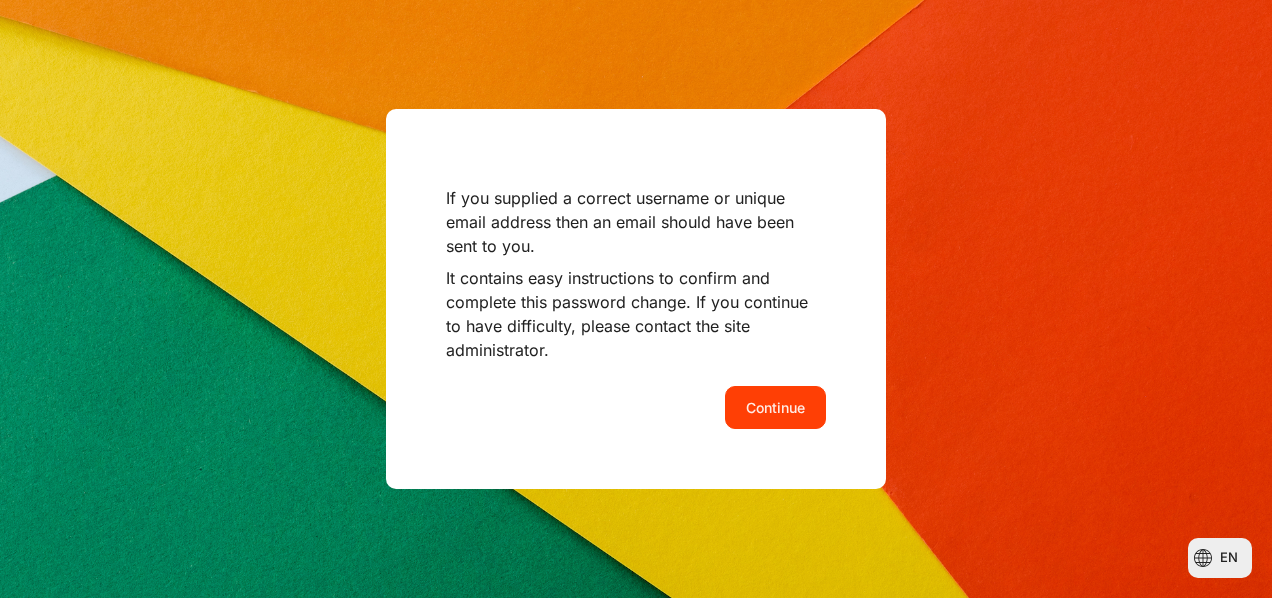scroll, scrollTop: 0, scrollLeft: 0, axis: both 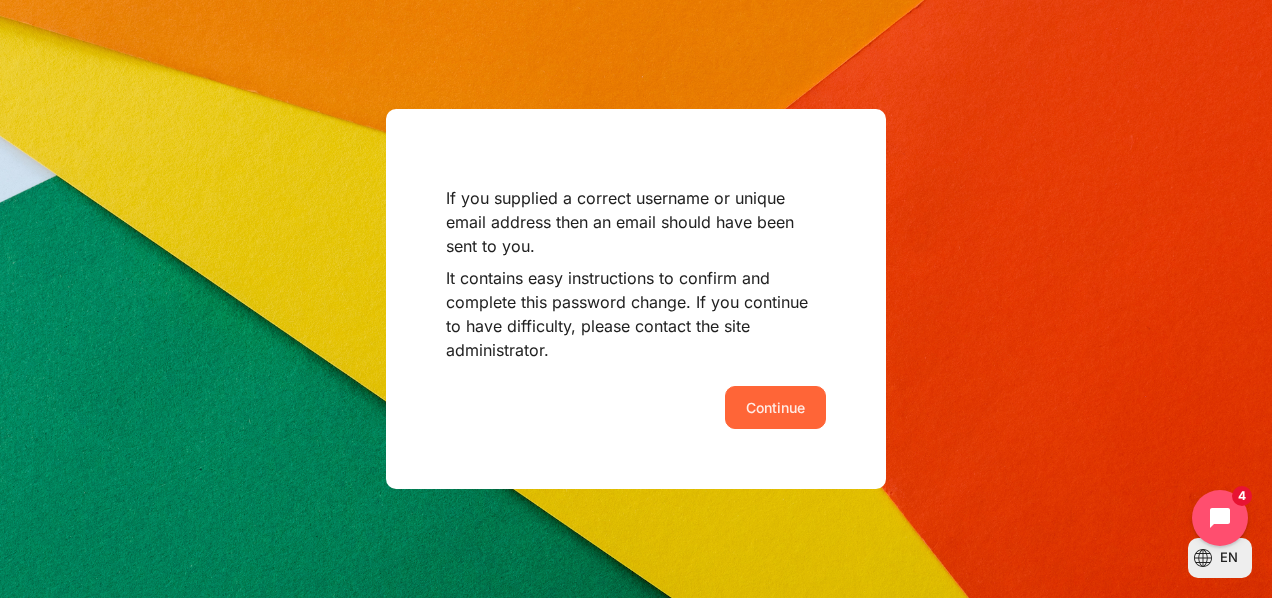 click on "Continue" at bounding box center [775, 407] 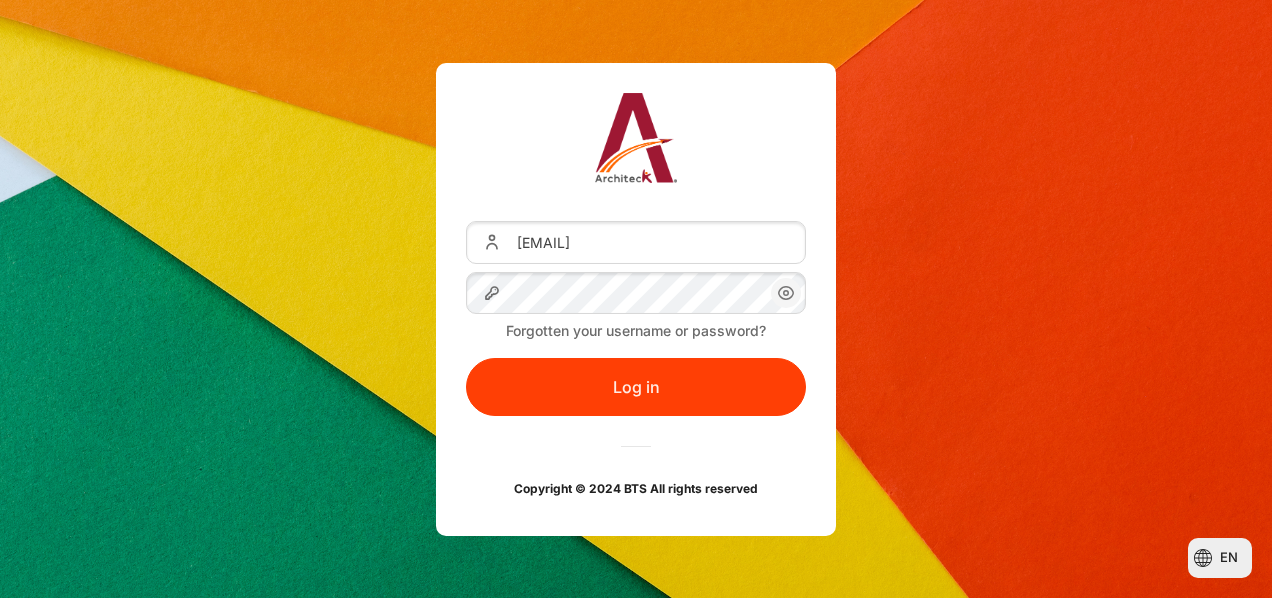 scroll, scrollTop: 0, scrollLeft: 0, axis: both 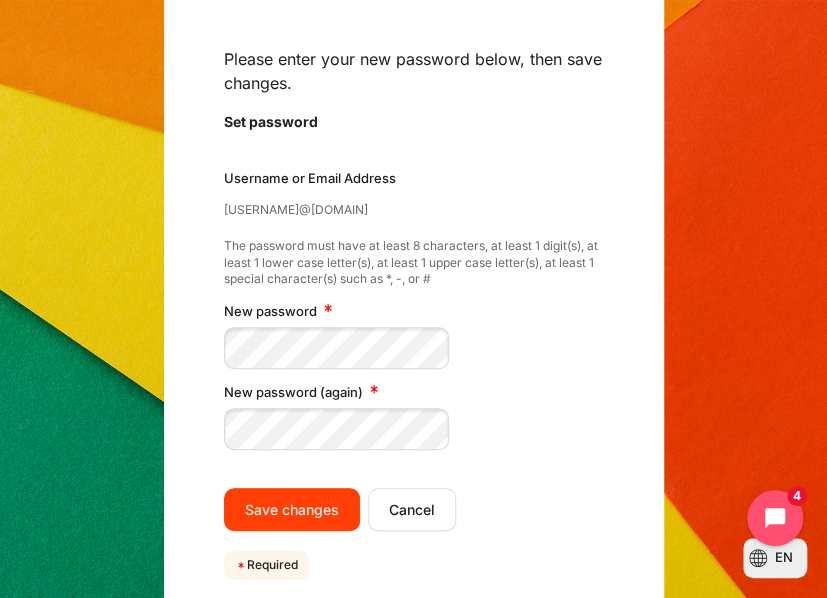 click at bounding box center [414, 348] 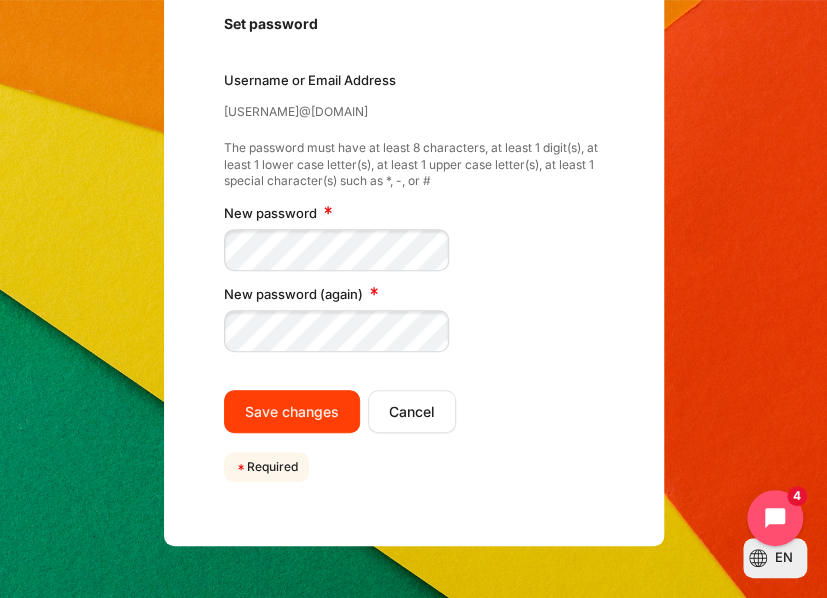scroll, scrollTop: 194, scrollLeft: 0, axis: vertical 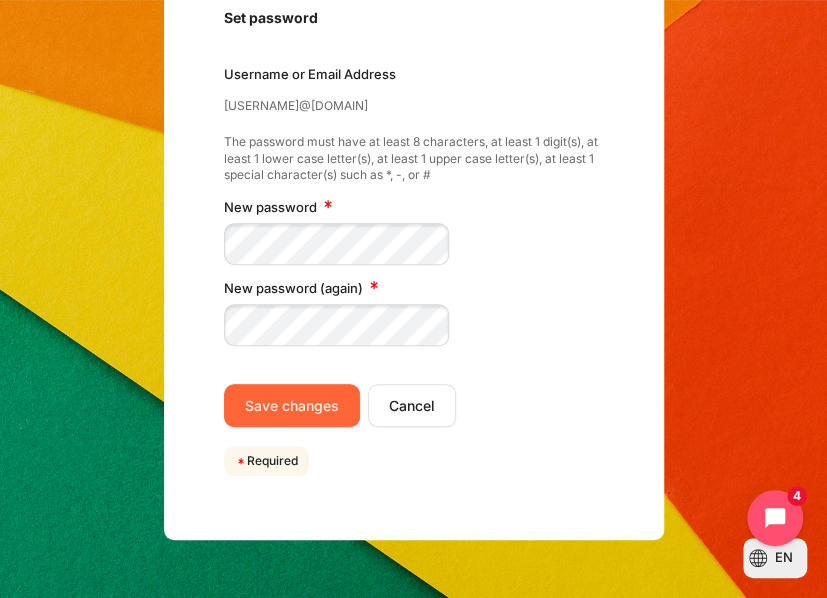 click on "Save changes" at bounding box center [292, 405] 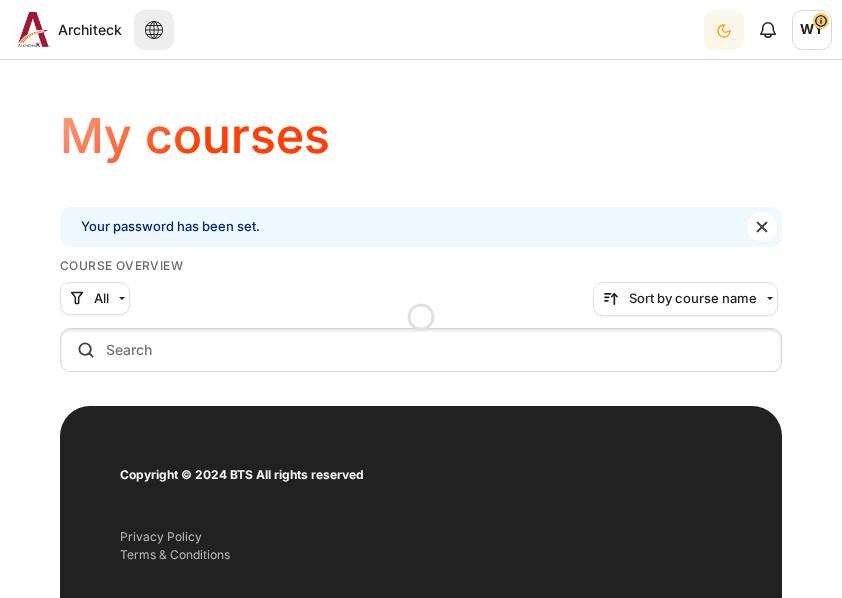 scroll, scrollTop: 0, scrollLeft: 0, axis: both 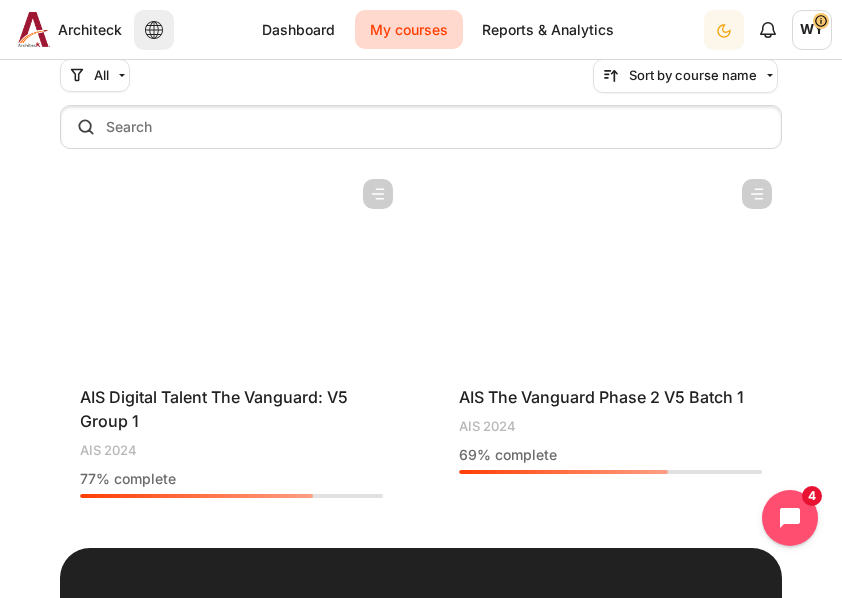 click at bounding box center (610, 269) 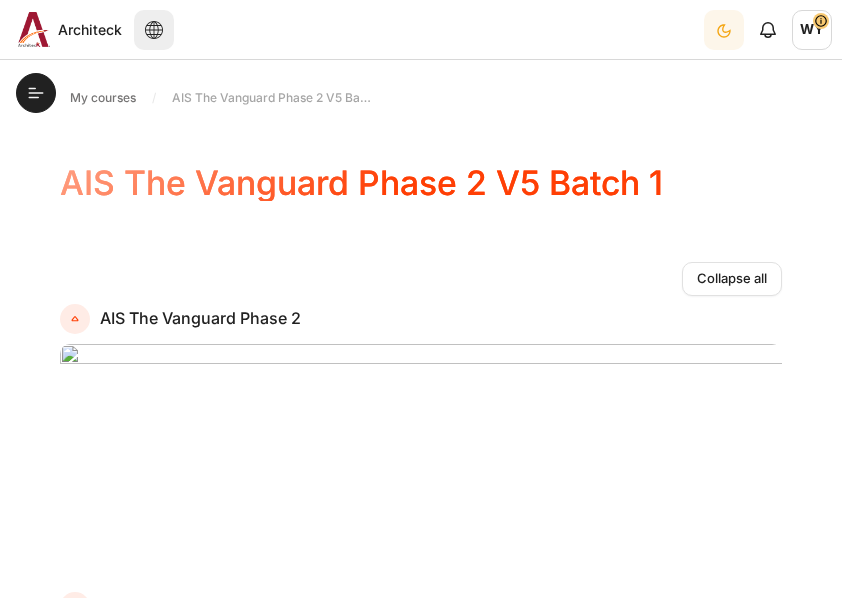 scroll, scrollTop: 0, scrollLeft: 0, axis: both 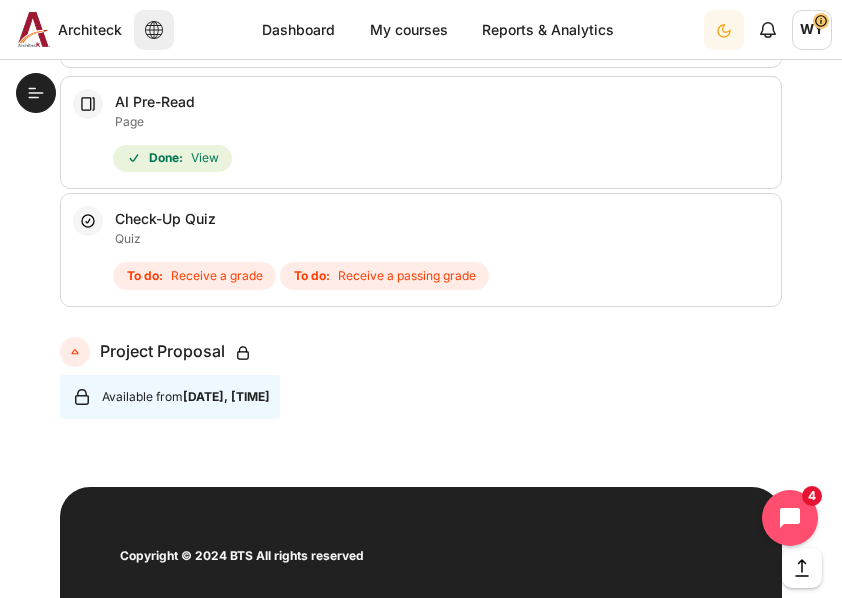 click on "Receive a grade" at bounding box center [217, 276] 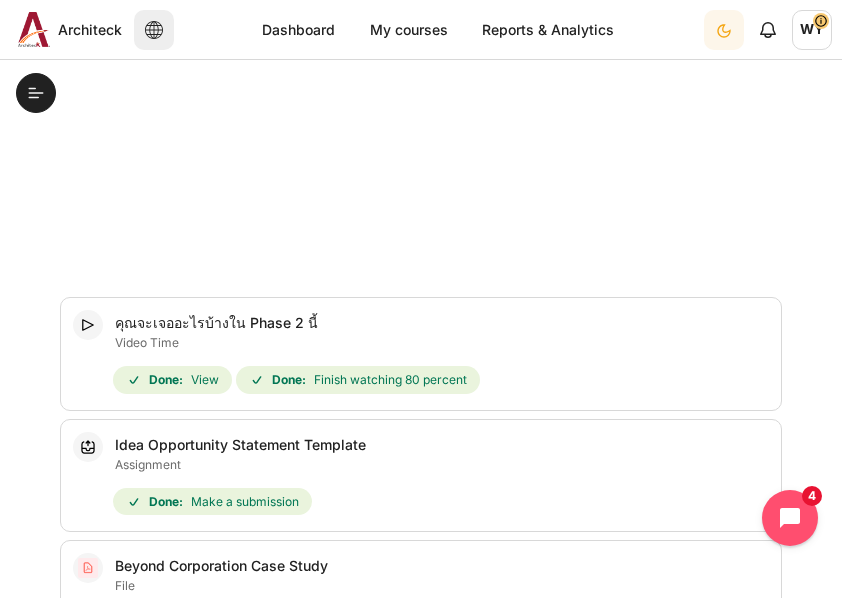 scroll, scrollTop: 900, scrollLeft: 0, axis: vertical 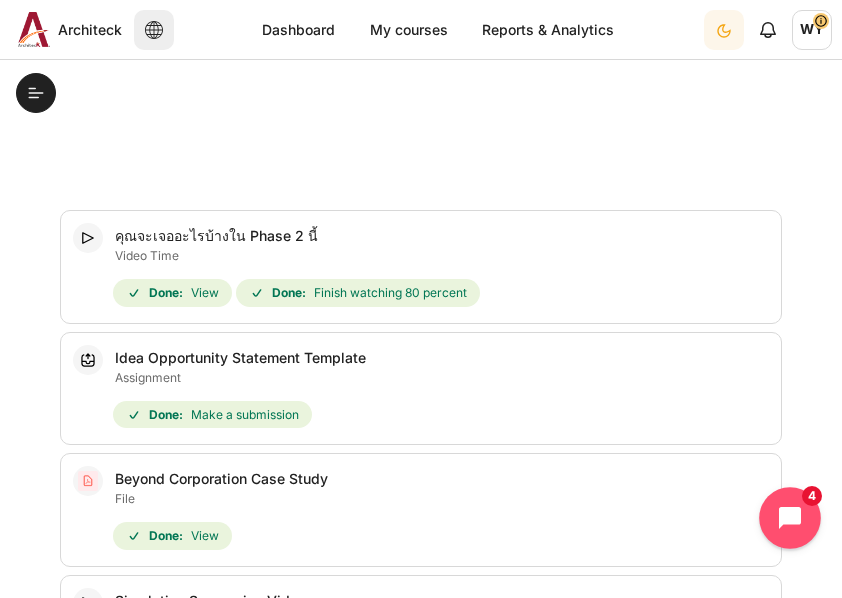 click 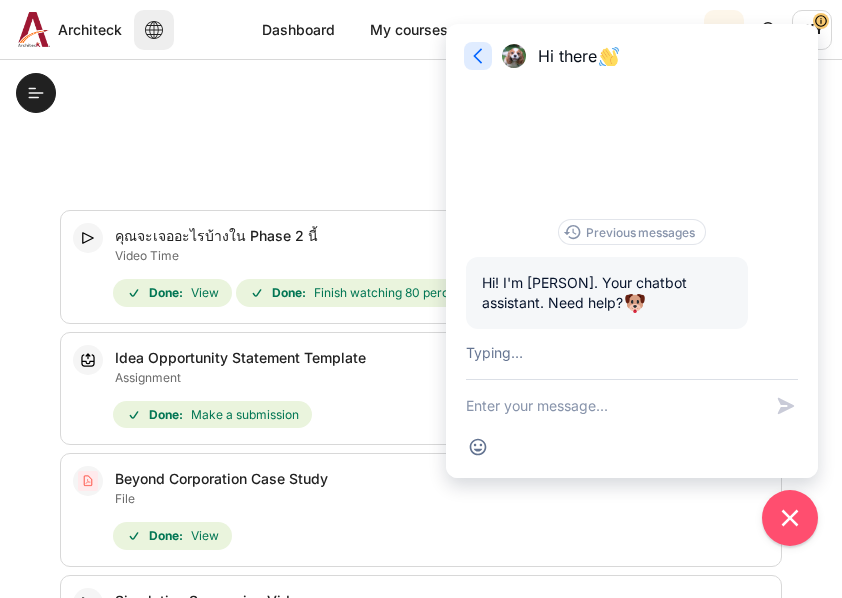 click 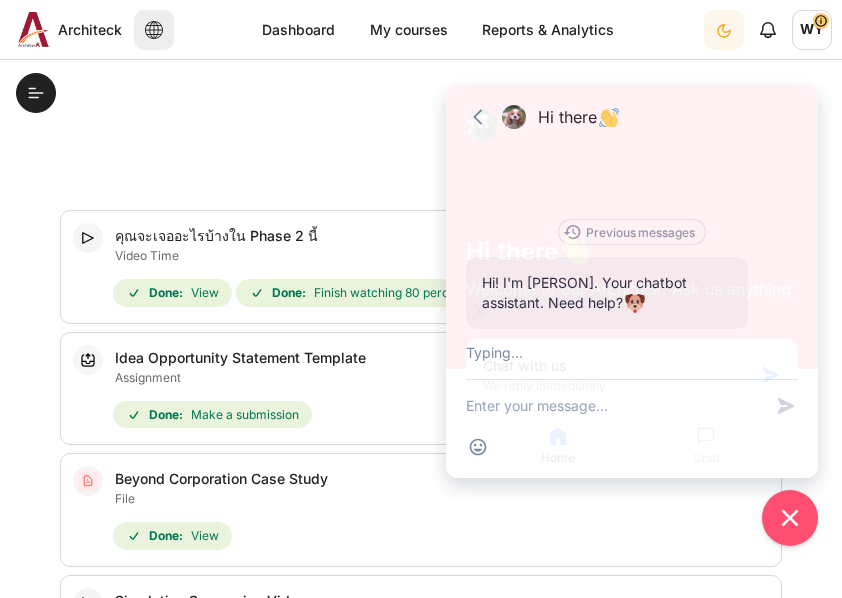 scroll, scrollTop: 87, scrollLeft: 0, axis: vertical 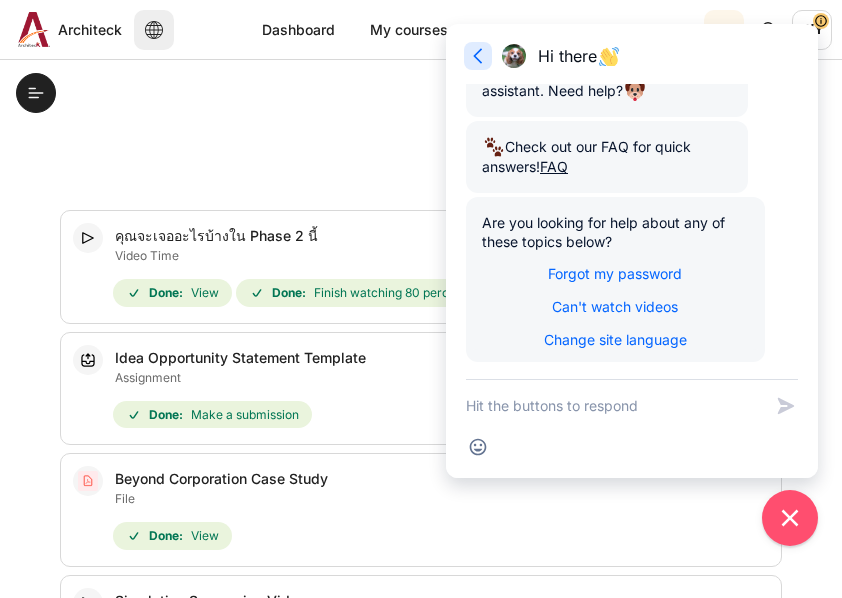 click 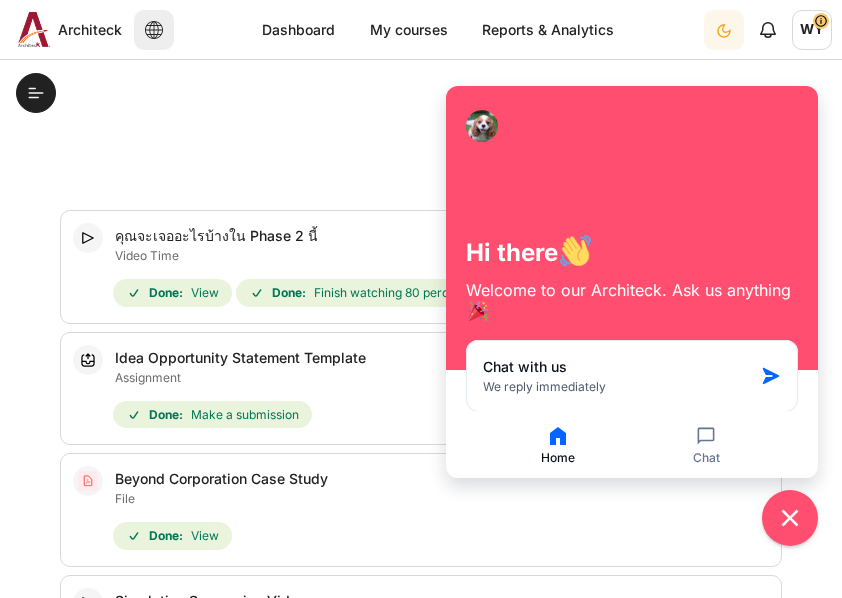 click on "Done:   View" at bounding box center [425, 536] 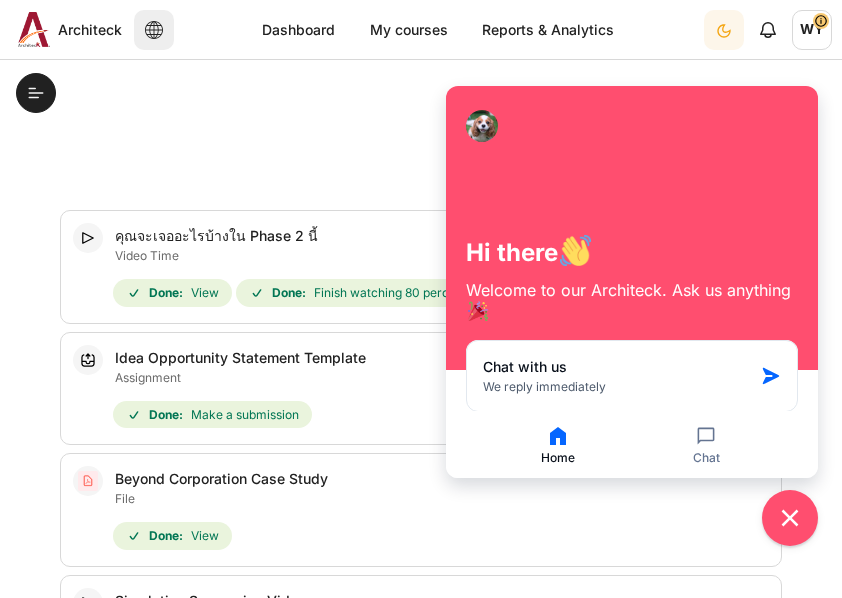 click 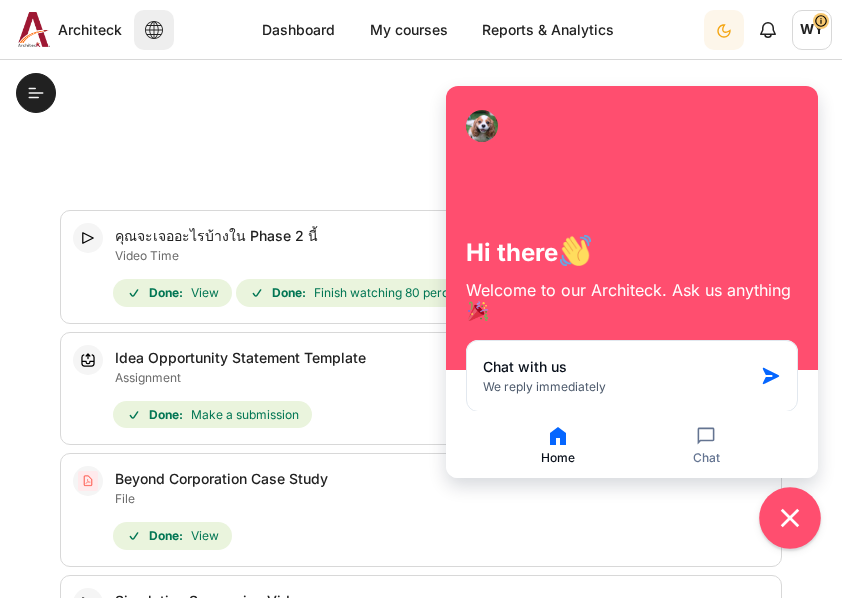 click 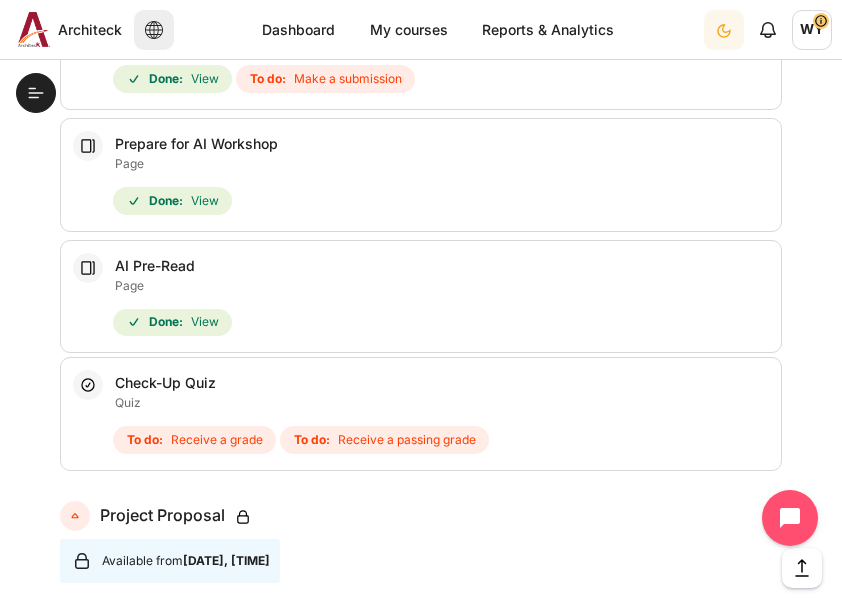 scroll, scrollTop: 2030, scrollLeft: 0, axis: vertical 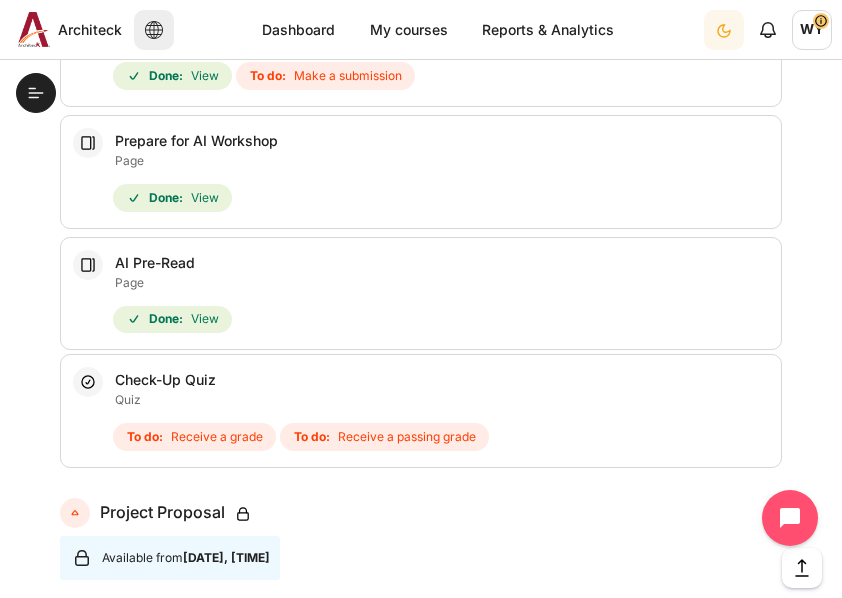 click on "To do:   Receive a passing grade" at bounding box center (384, 437) 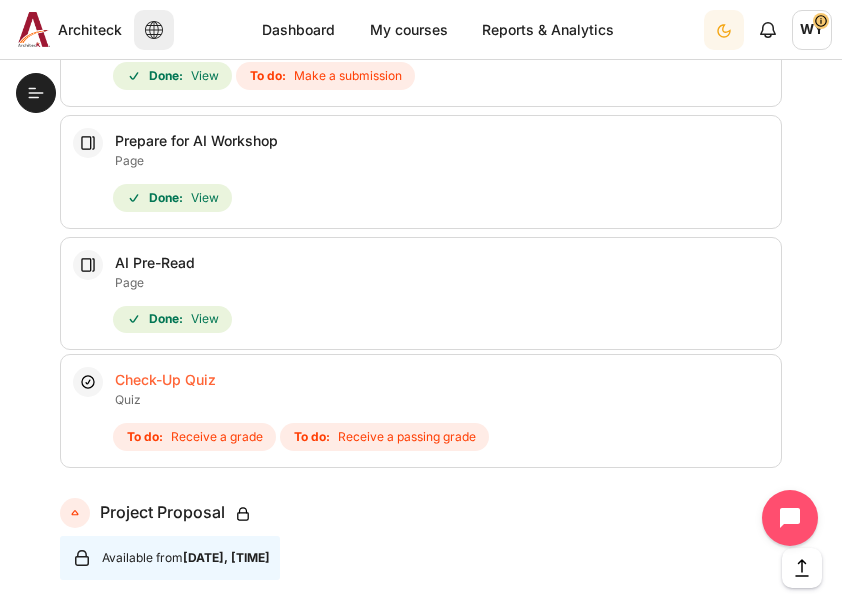click on "Check-Up Quiz" at bounding box center (165, 379) 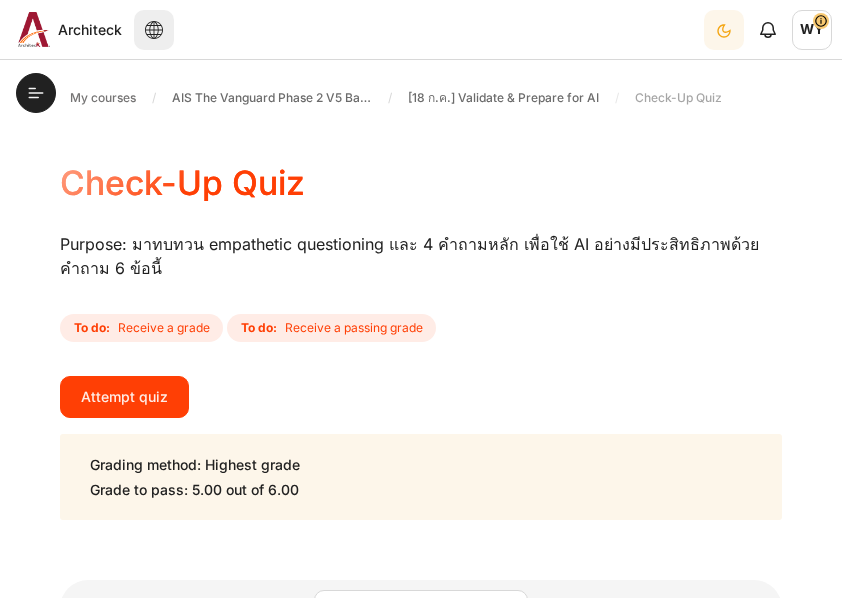 scroll, scrollTop: 0, scrollLeft: 0, axis: both 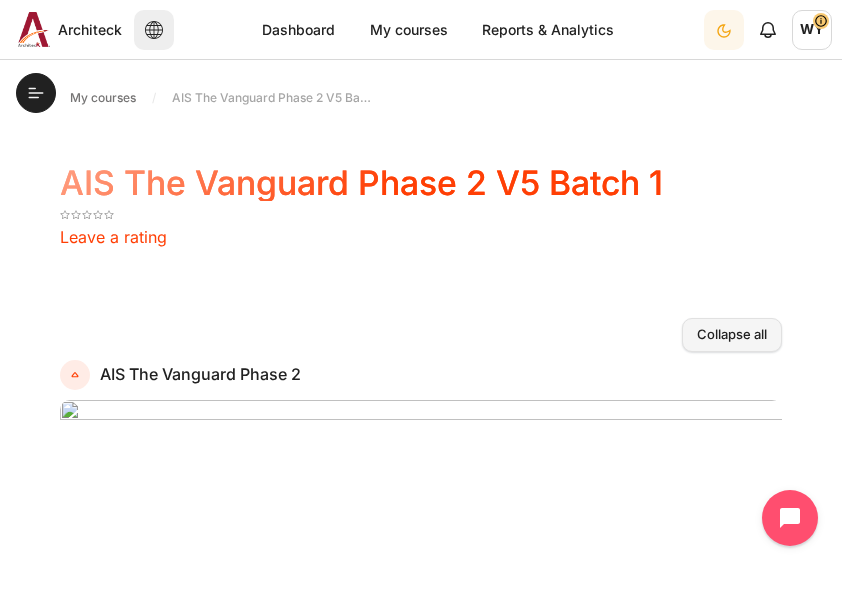 click on "Collapse all" at bounding box center [732, 335] 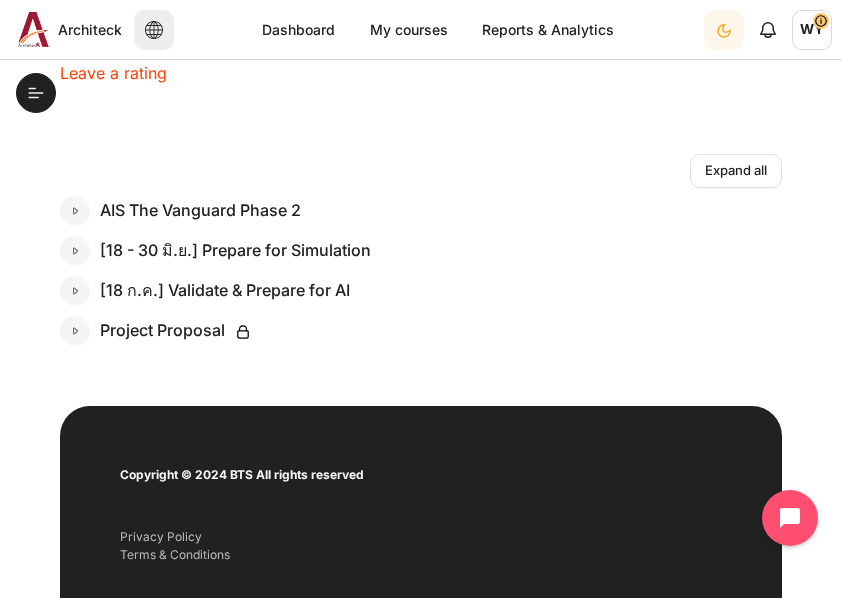 scroll, scrollTop: 161, scrollLeft: 0, axis: vertical 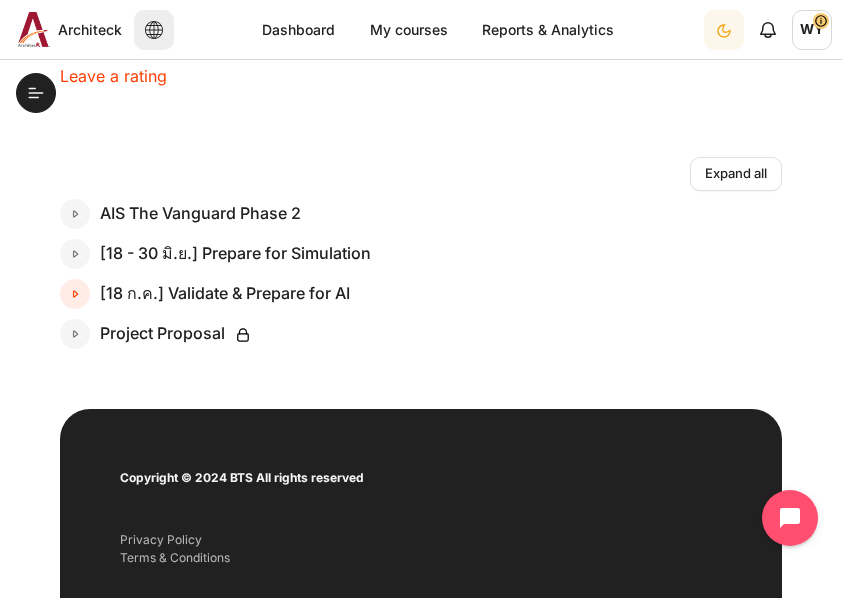 click at bounding box center (75, 294) 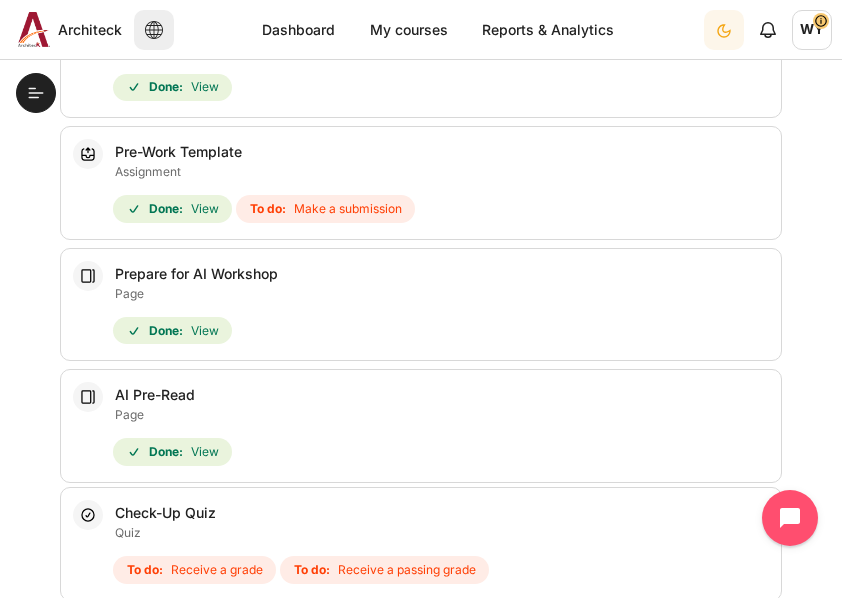 scroll, scrollTop: 484, scrollLeft: 0, axis: vertical 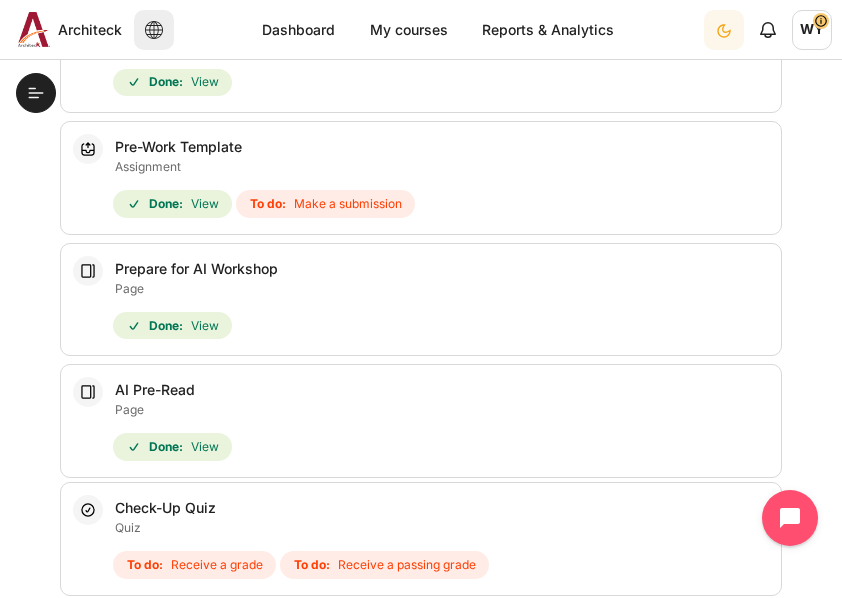 click on "Make a submission" at bounding box center [348, 204] 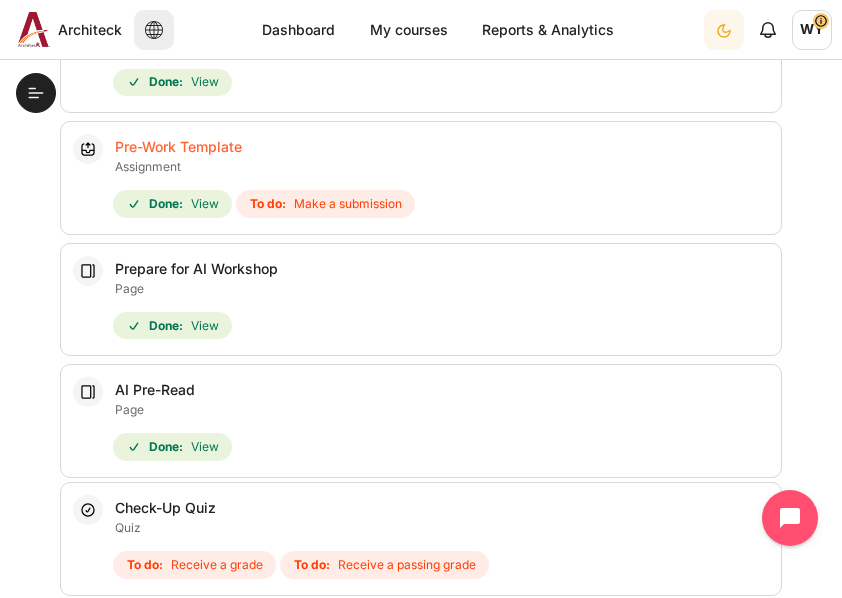 click on "Pre-Work Template   Assignment" at bounding box center [178, 146] 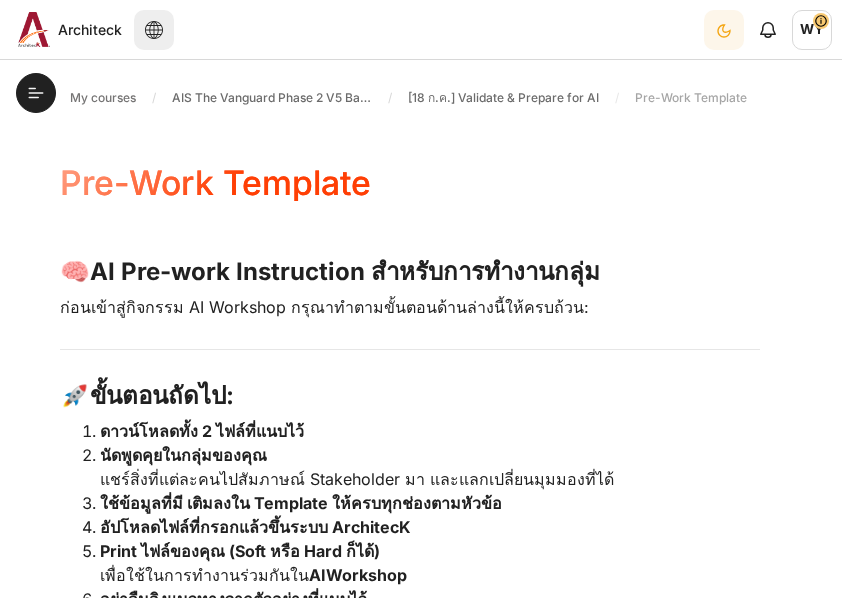 scroll, scrollTop: 0, scrollLeft: 0, axis: both 